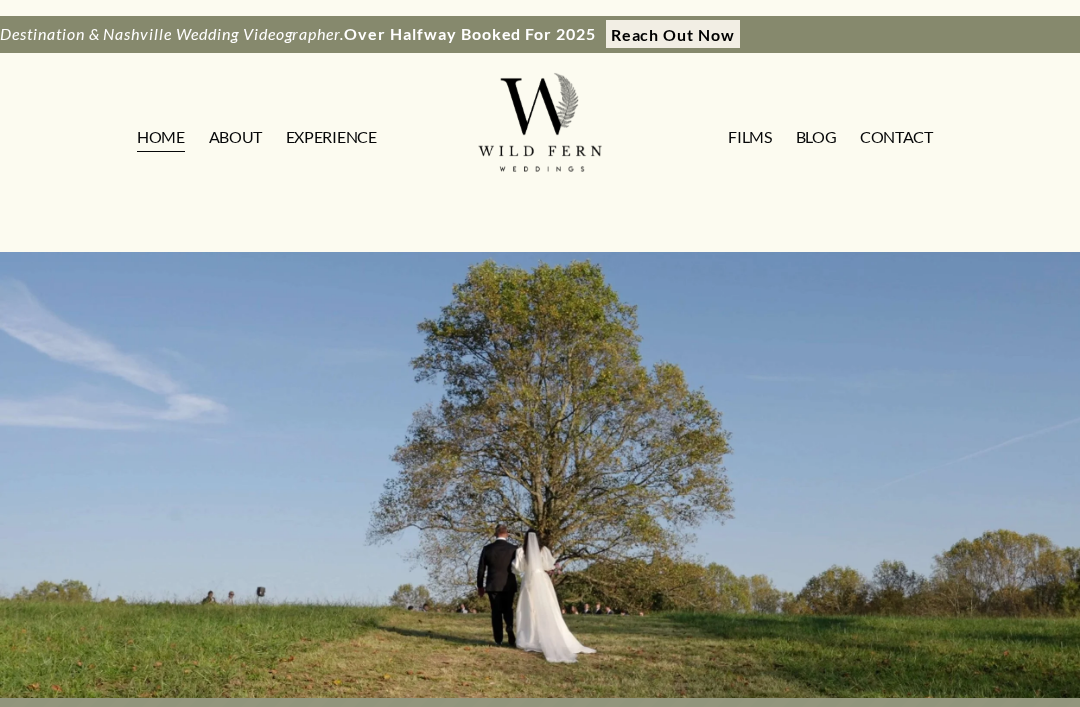 scroll, scrollTop: 0, scrollLeft: 0, axis: both 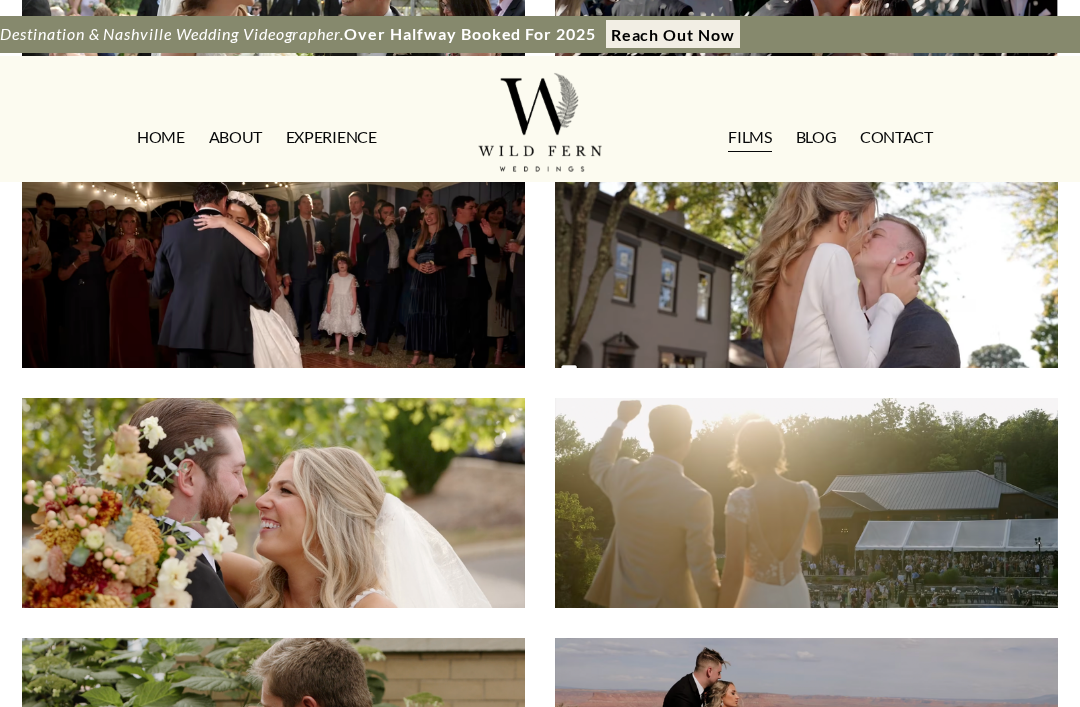 click on "Dean & Sani | Franklin, TN" at bounding box center (806, 503) 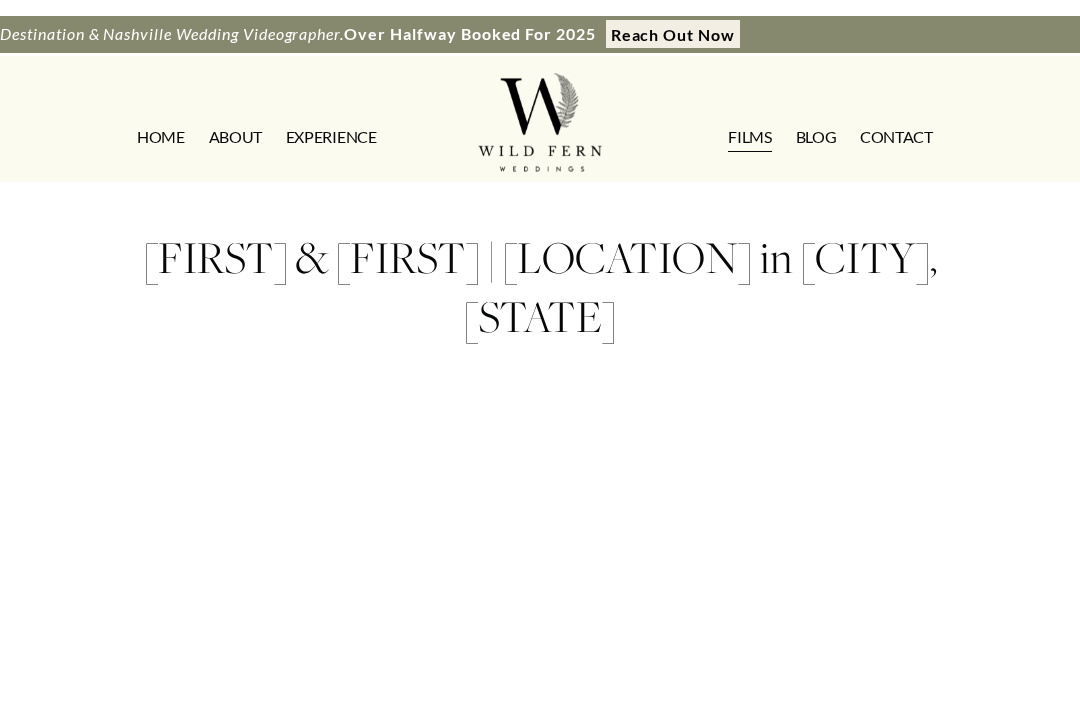scroll, scrollTop: 55, scrollLeft: 0, axis: vertical 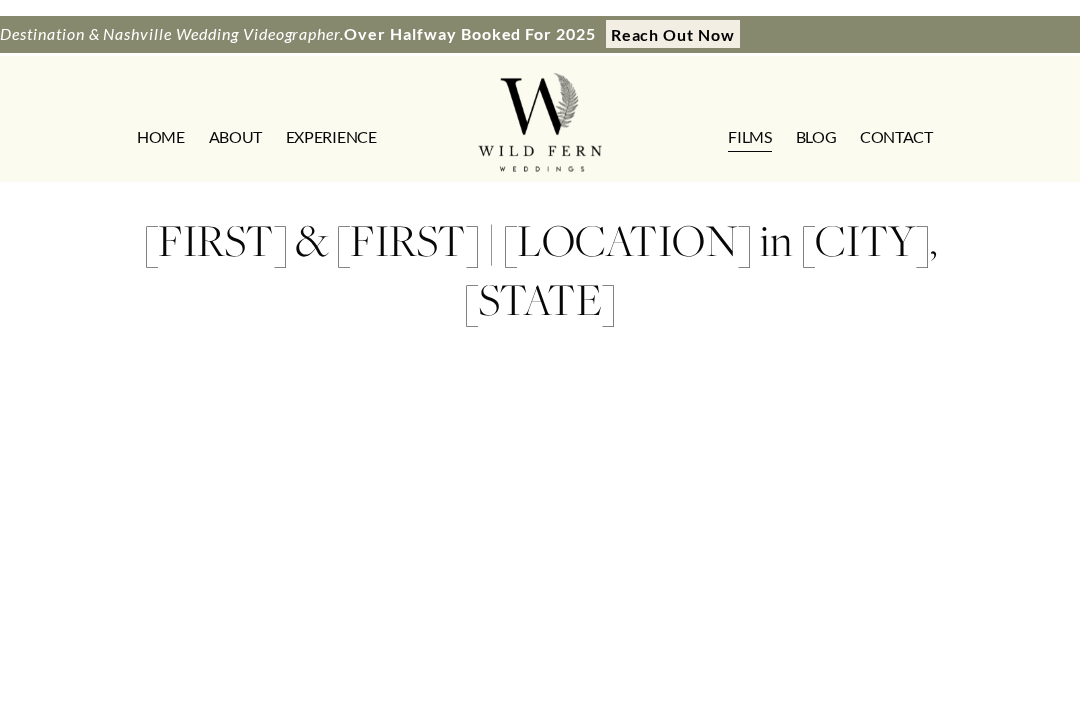 click on "FILMS" at bounding box center (749, 138) 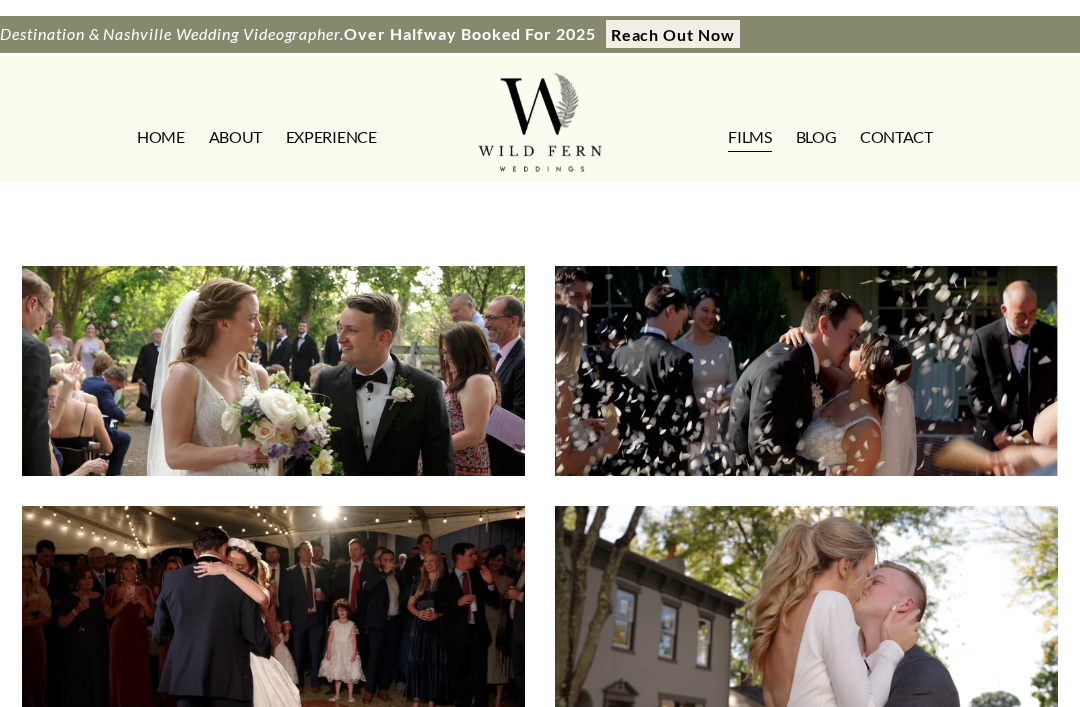 scroll, scrollTop: 0, scrollLeft: 0, axis: both 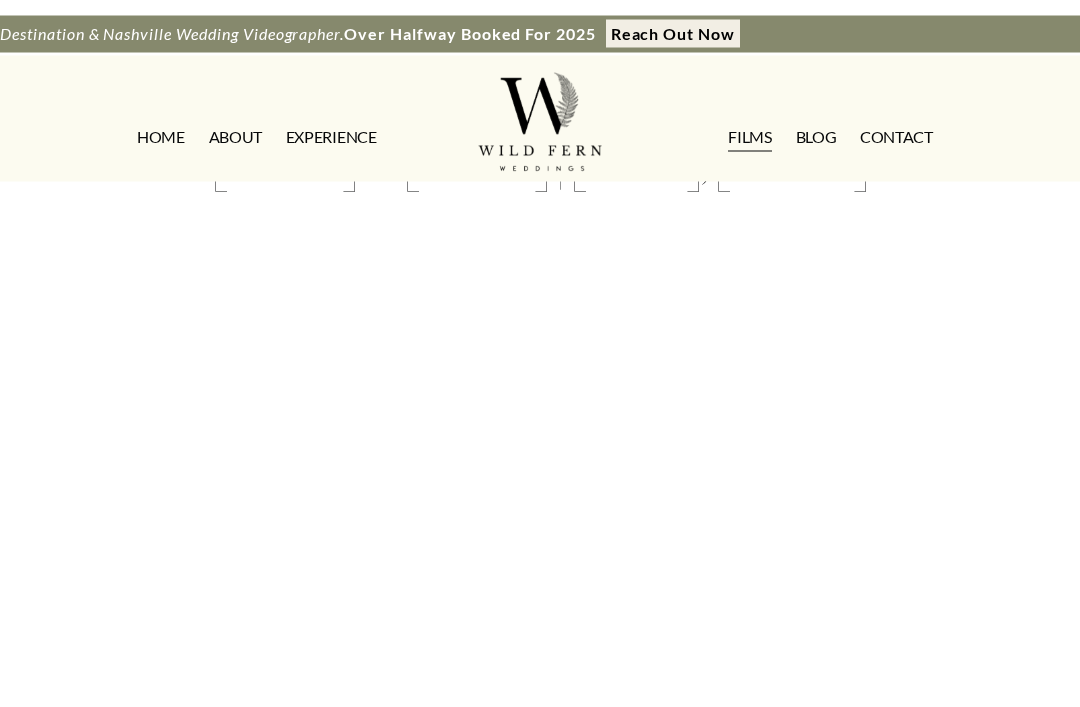 click on "FILMS" at bounding box center [749, 138] 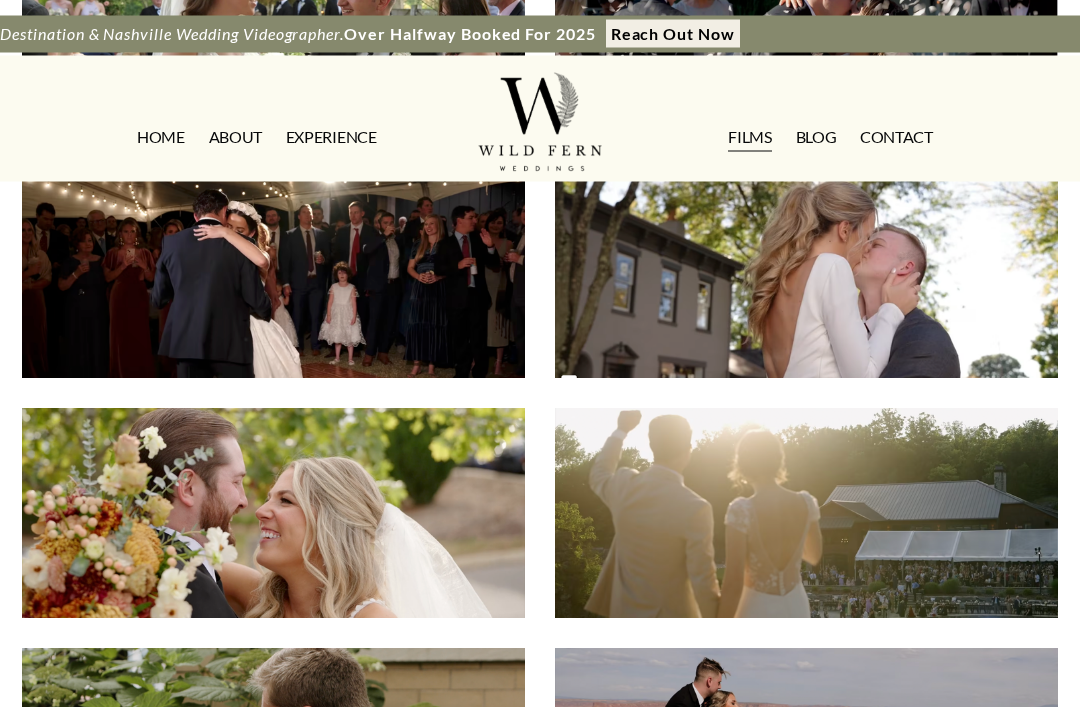 scroll, scrollTop: 337, scrollLeft: 0, axis: vertical 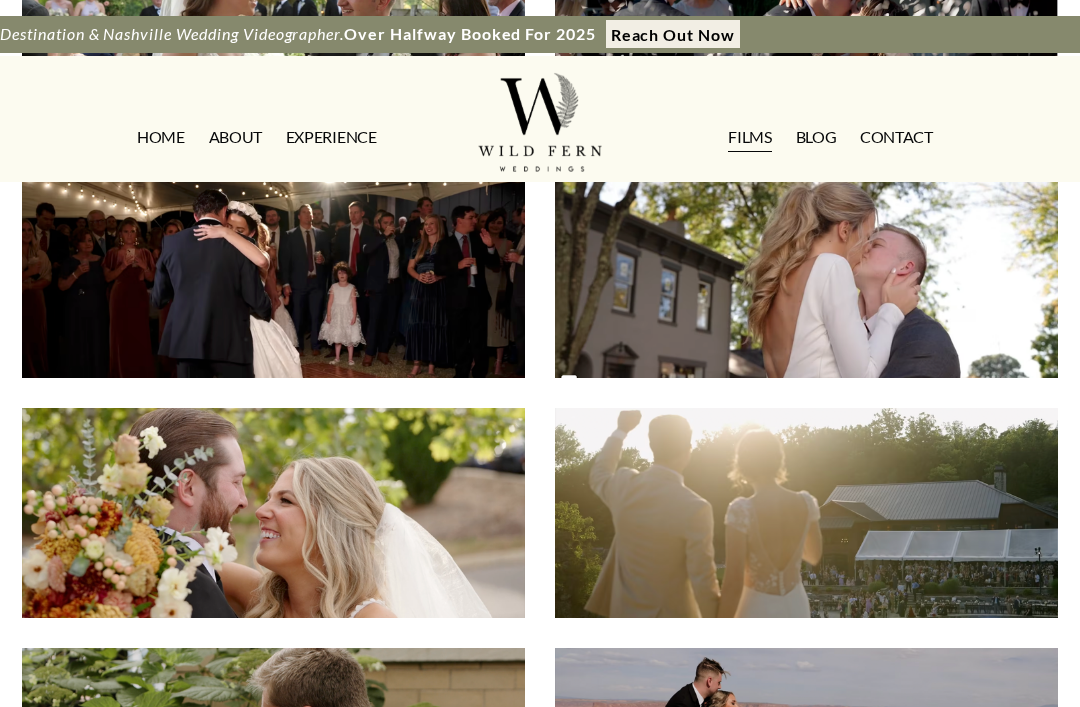 click on "[FIRST] & [FIRST] | [CITY], [STATE]" at bounding box center (273, 273) 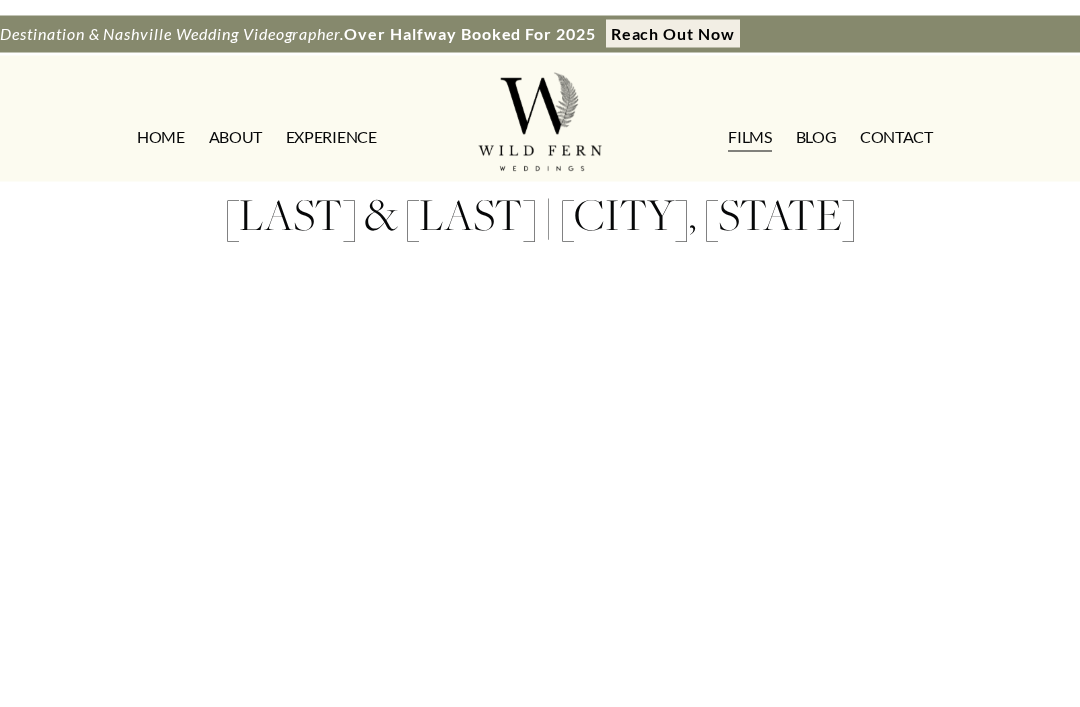 scroll, scrollTop: 81, scrollLeft: 0, axis: vertical 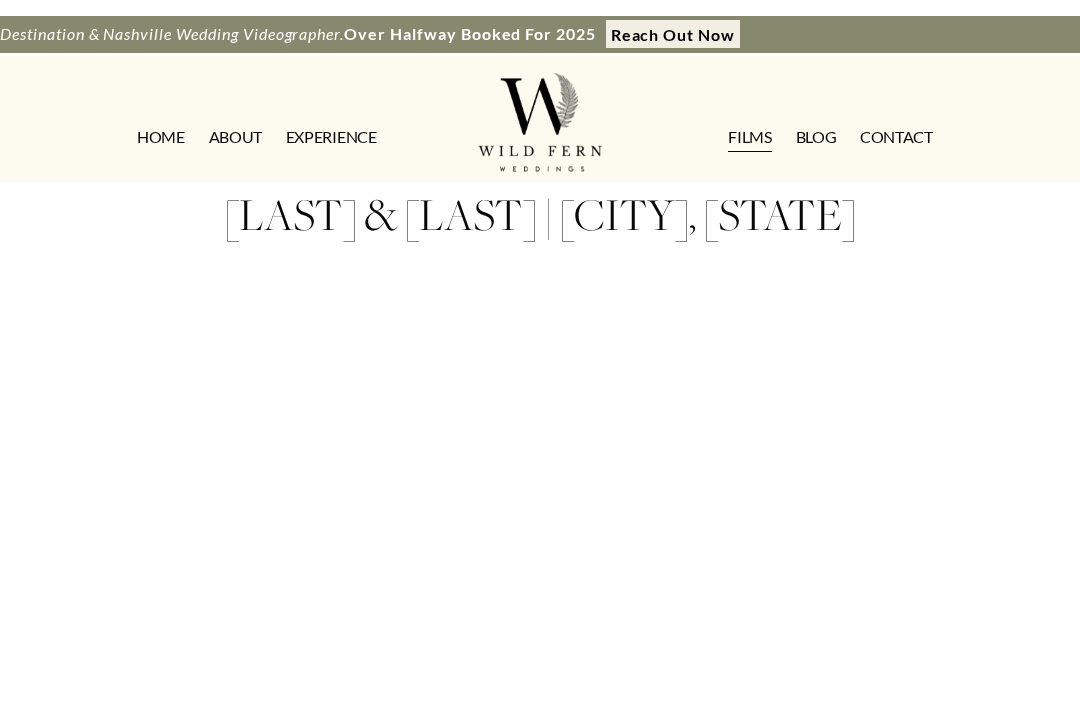 click on "FILMS" at bounding box center (749, 138) 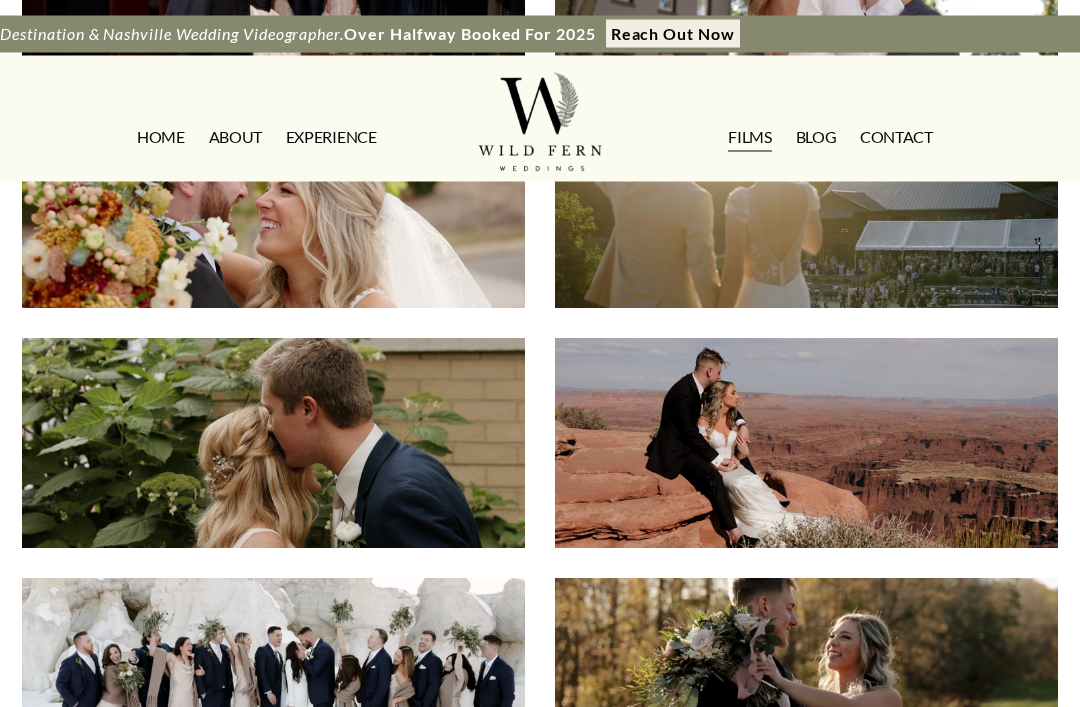 scroll, scrollTop: 647, scrollLeft: 0, axis: vertical 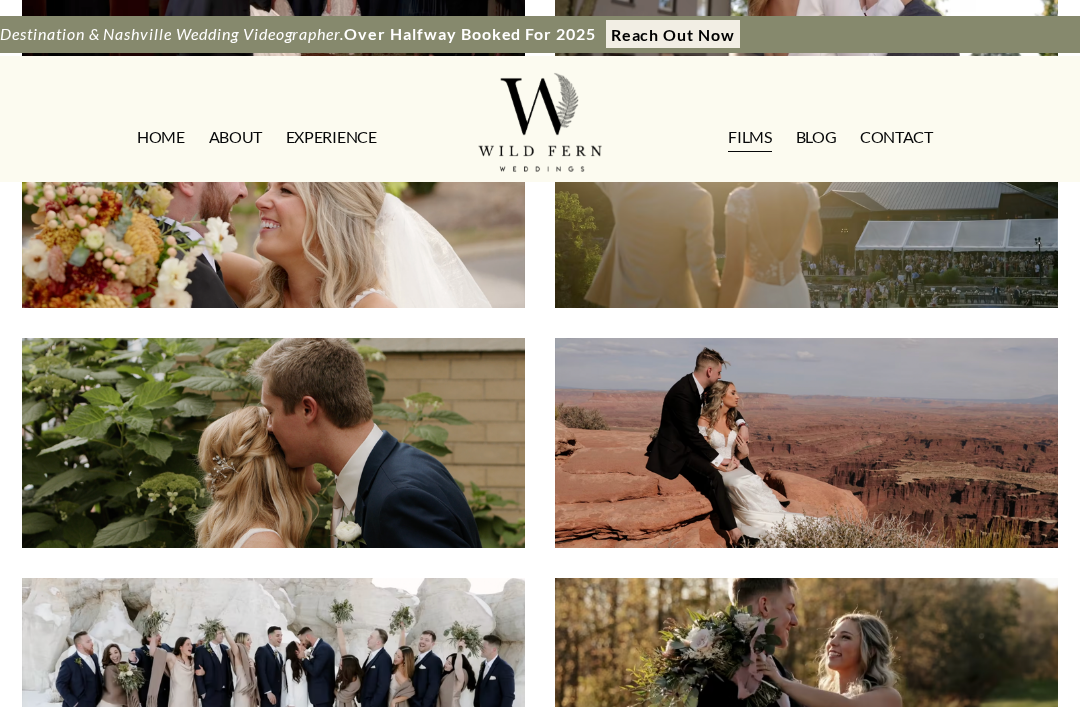 click on "[FIRST] & [FIRST] | [CITY], [STATE]" at bounding box center (806, 442) 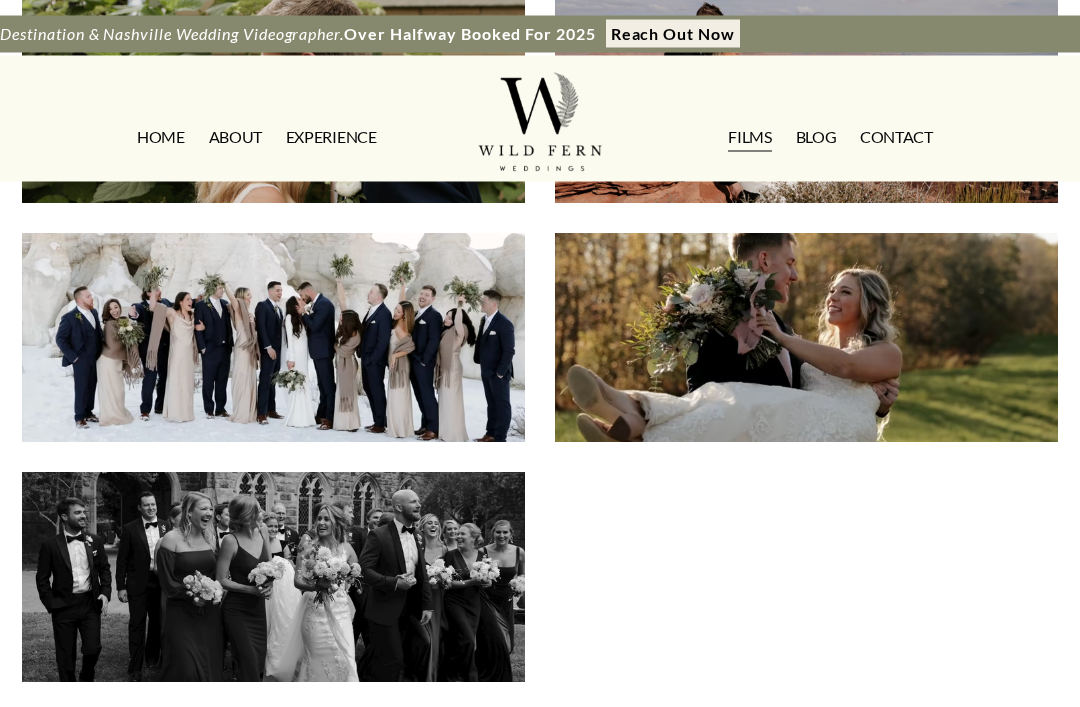 scroll, scrollTop: 992, scrollLeft: 0, axis: vertical 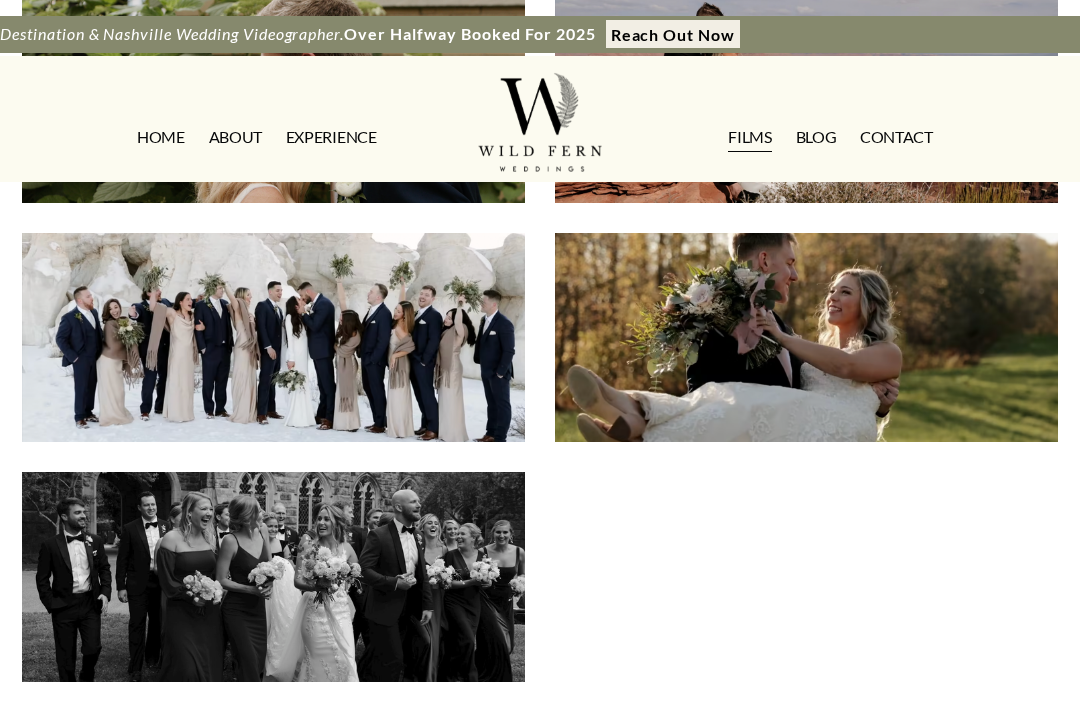 click on "[FIRST] & [FIRST] | [CITY], [STATE]" at bounding box center (273, 577) 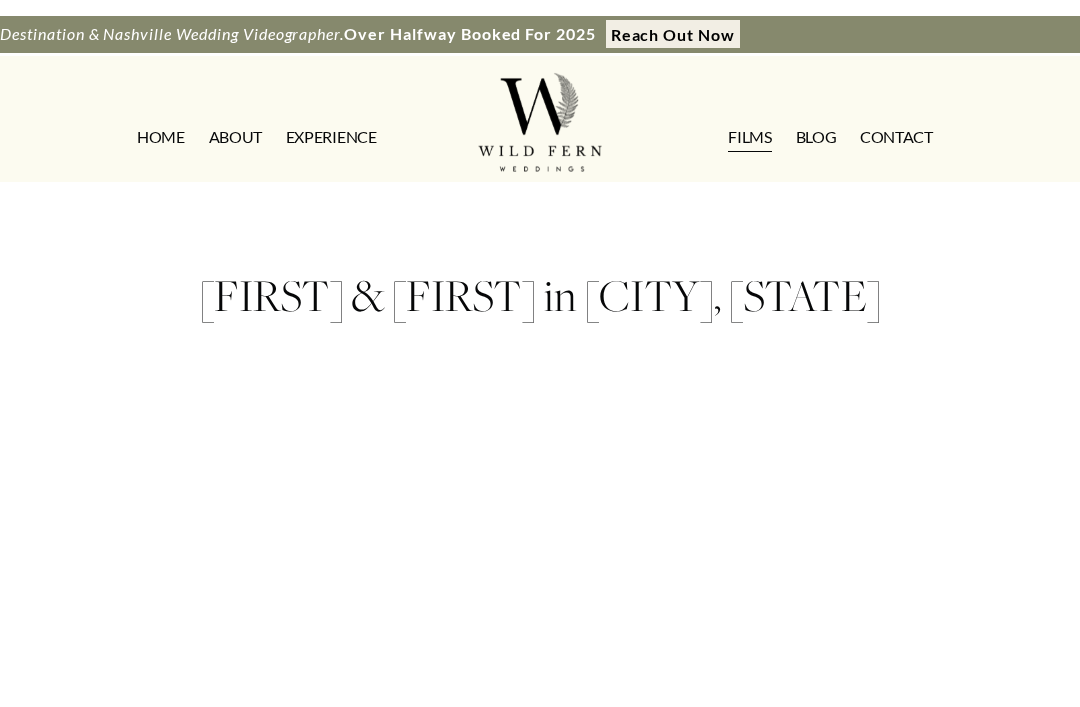scroll, scrollTop: 0, scrollLeft: 0, axis: both 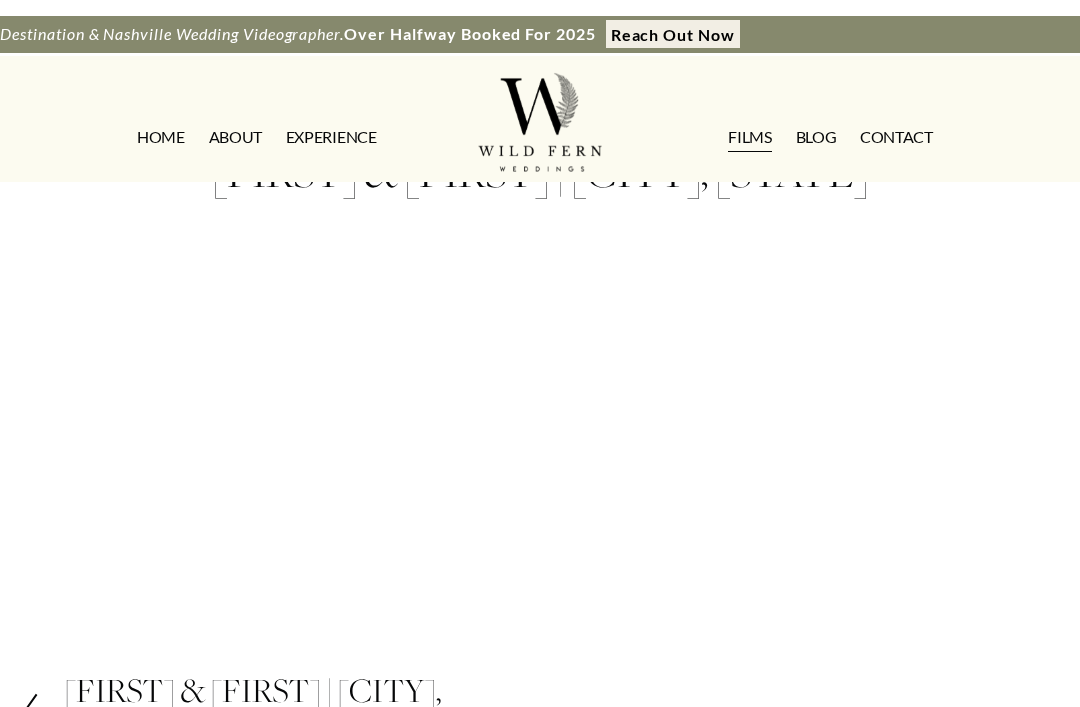 click on "FILMS" at bounding box center (749, 138) 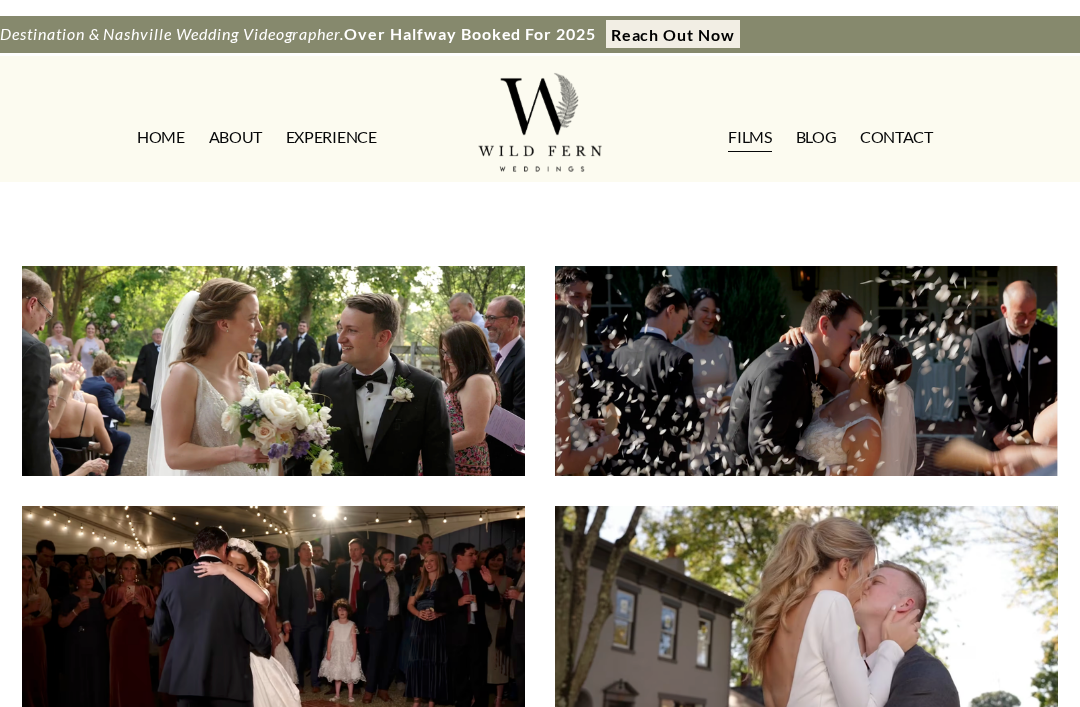 scroll, scrollTop: 0, scrollLeft: 0, axis: both 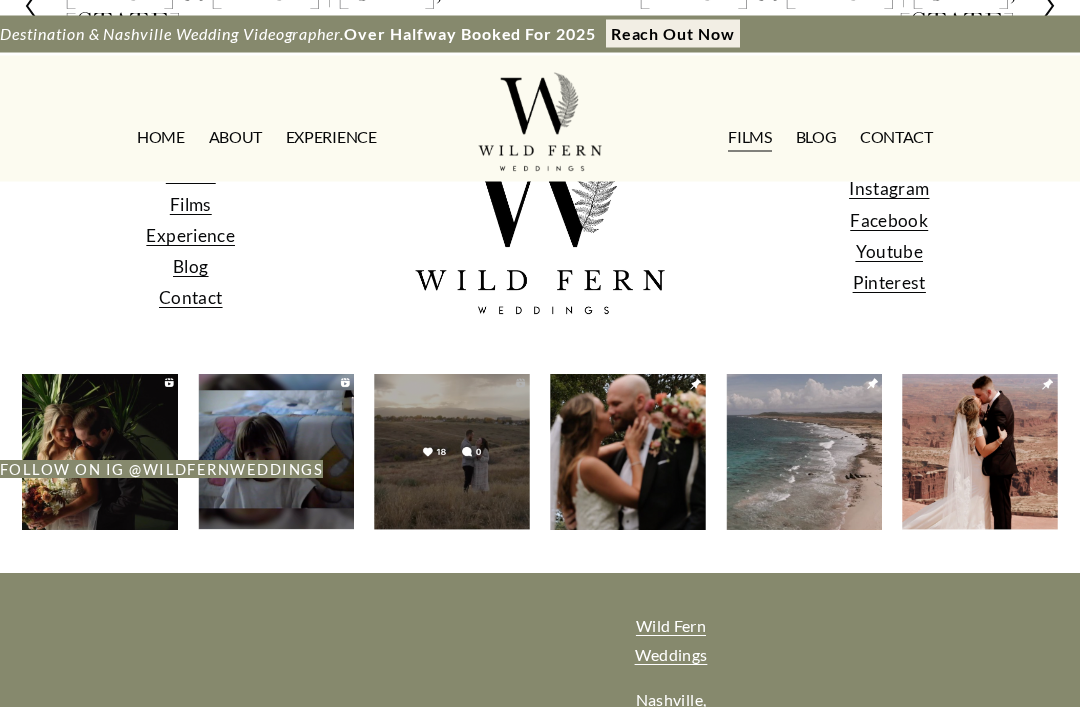 click on "FOLLOW ON IG @WILDFERNWEDDINGS" at bounding box center [540, 469] 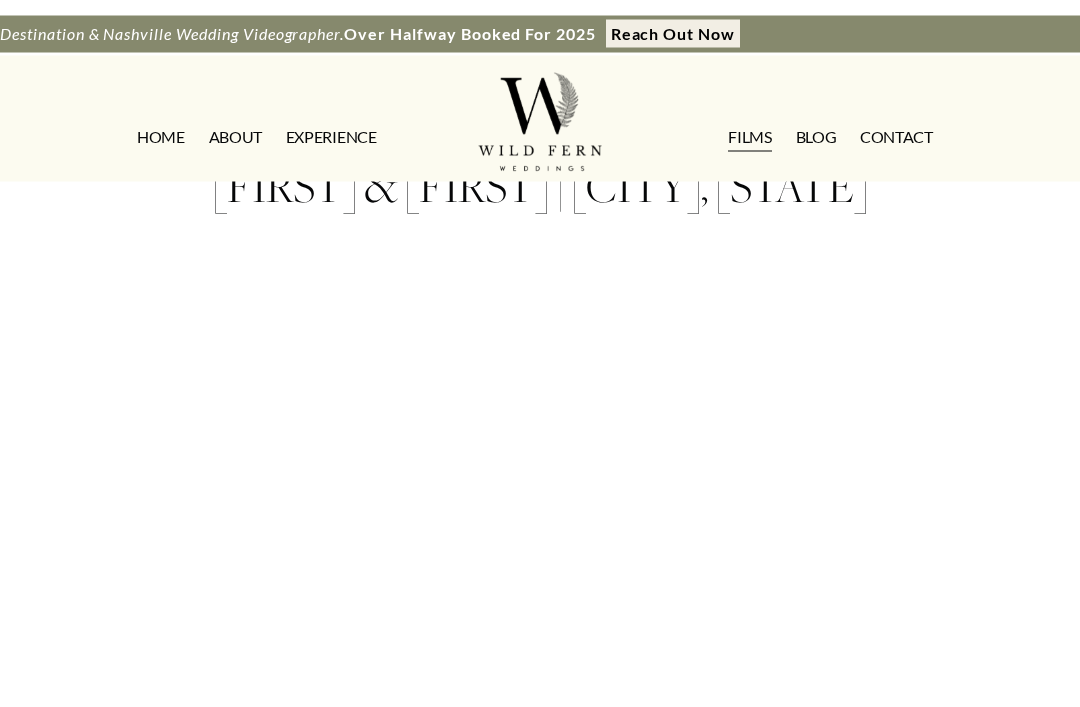 scroll, scrollTop: 110, scrollLeft: 0, axis: vertical 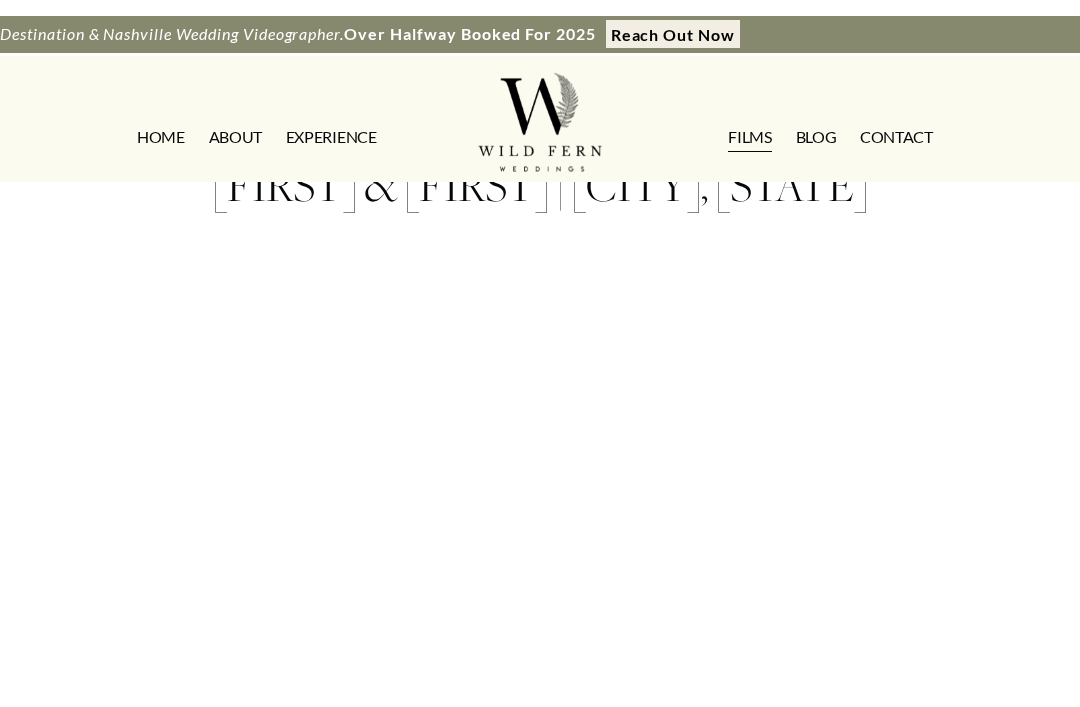 click on "EXPERIENCE" at bounding box center (331, 138) 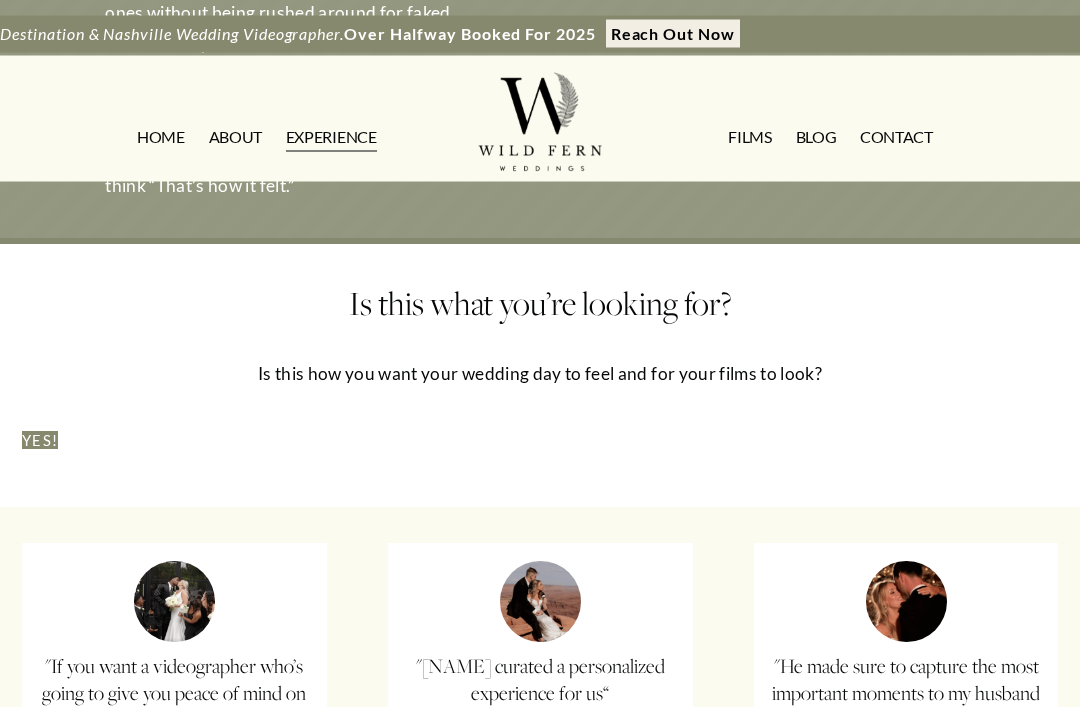 scroll, scrollTop: 3028, scrollLeft: 0, axis: vertical 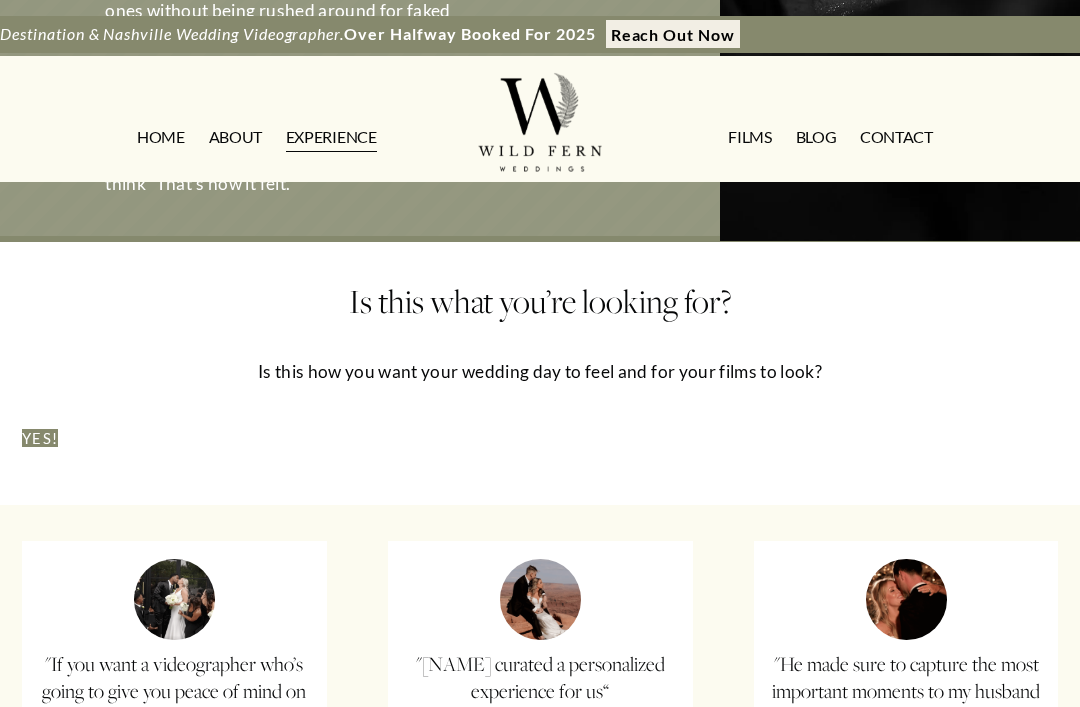 click on "YES!" at bounding box center (40, 438) 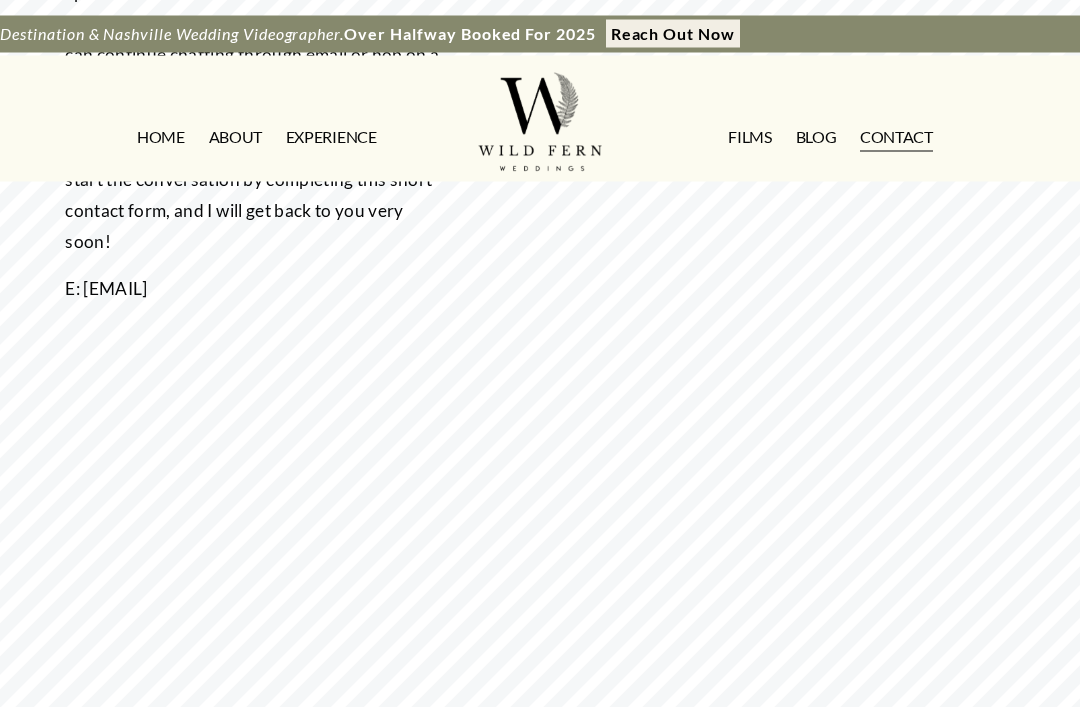 scroll, scrollTop: 550, scrollLeft: 0, axis: vertical 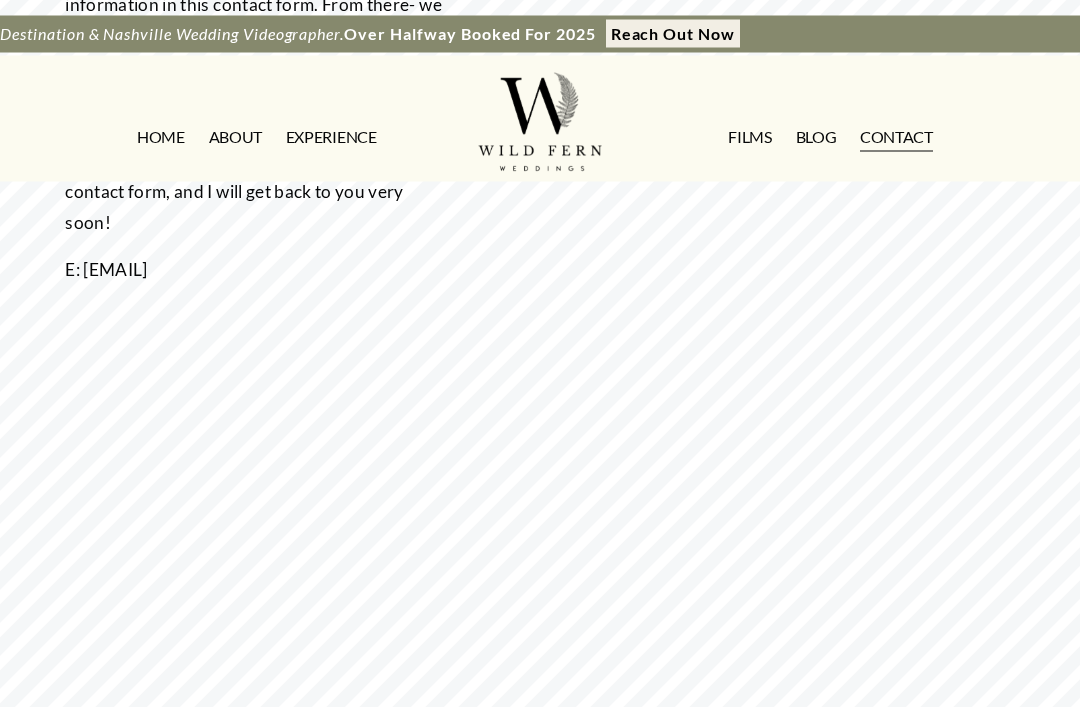 click on "ABOUT" at bounding box center (235, 138) 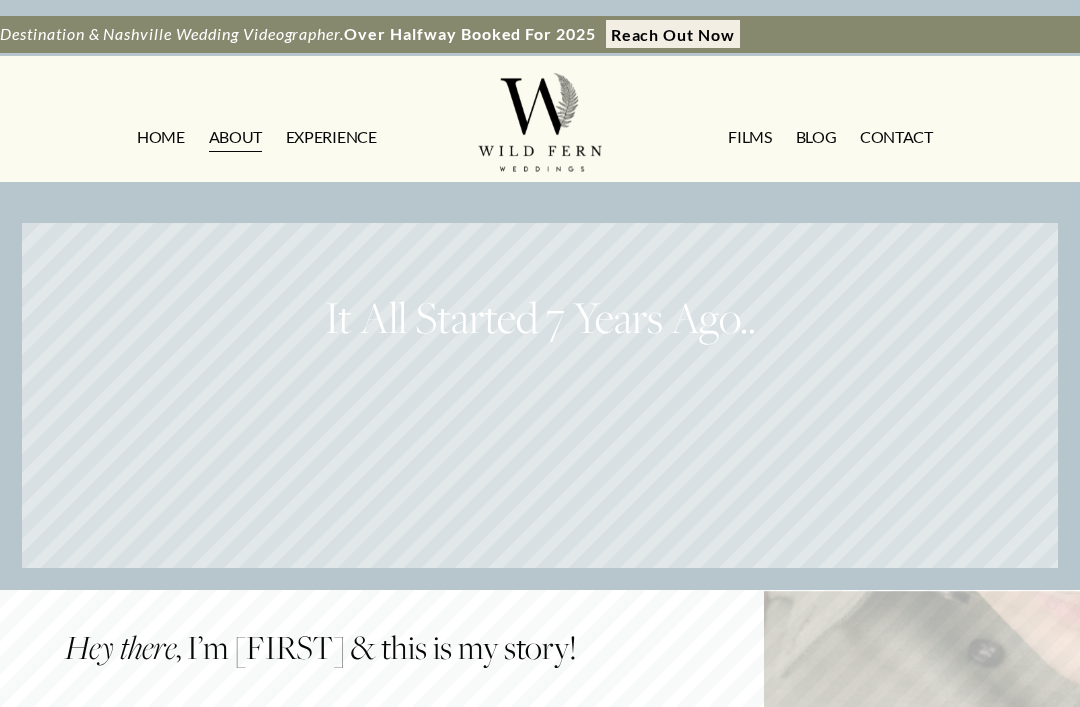 scroll, scrollTop: 0, scrollLeft: 0, axis: both 